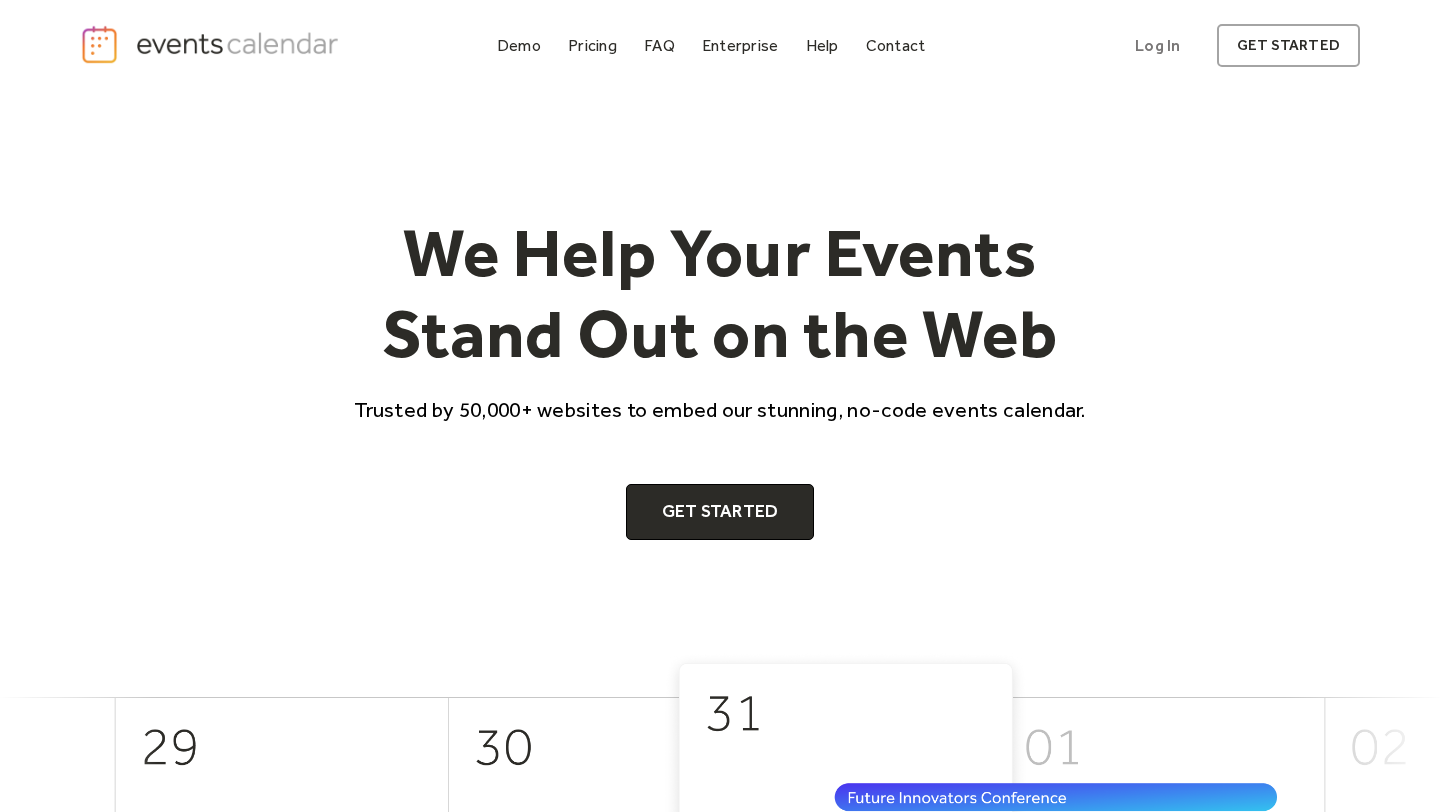 scroll, scrollTop: 146, scrollLeft: 0, axis: vertical 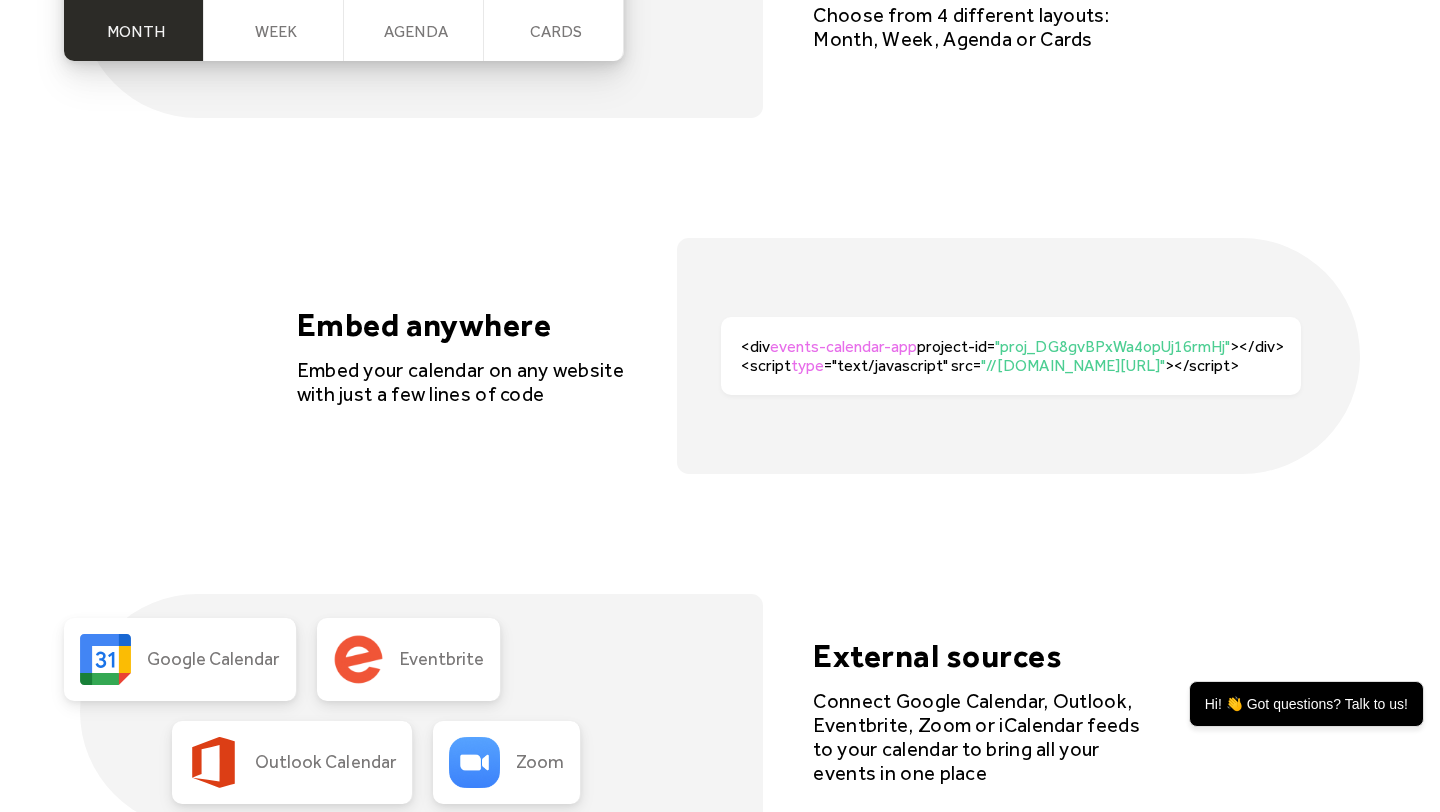 click on "type" at bounding box center (807, 365) 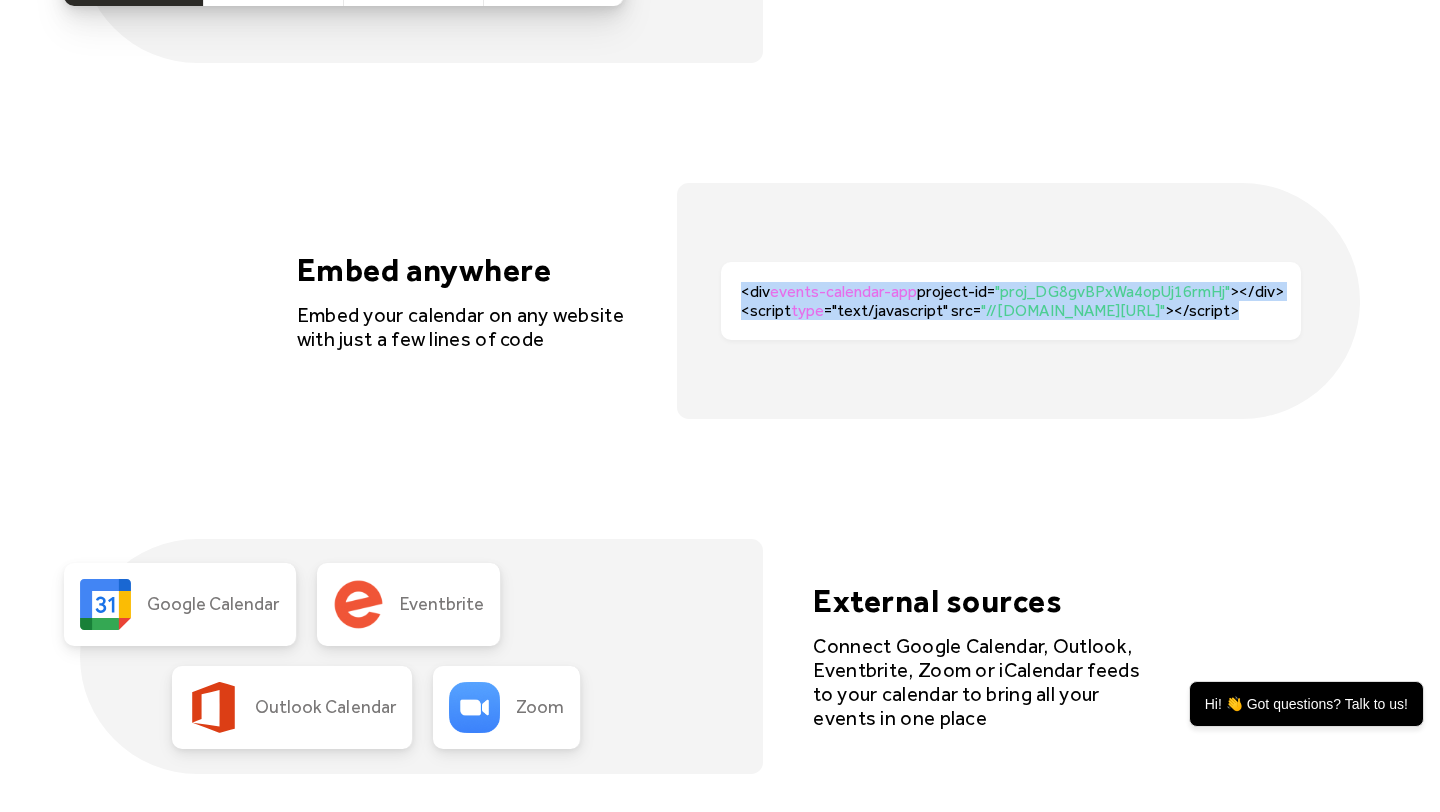 drag, startPoint x: 742, startPoint y: 292, endPoint x: 1306, endPoint y: 323, distance: 564.8513 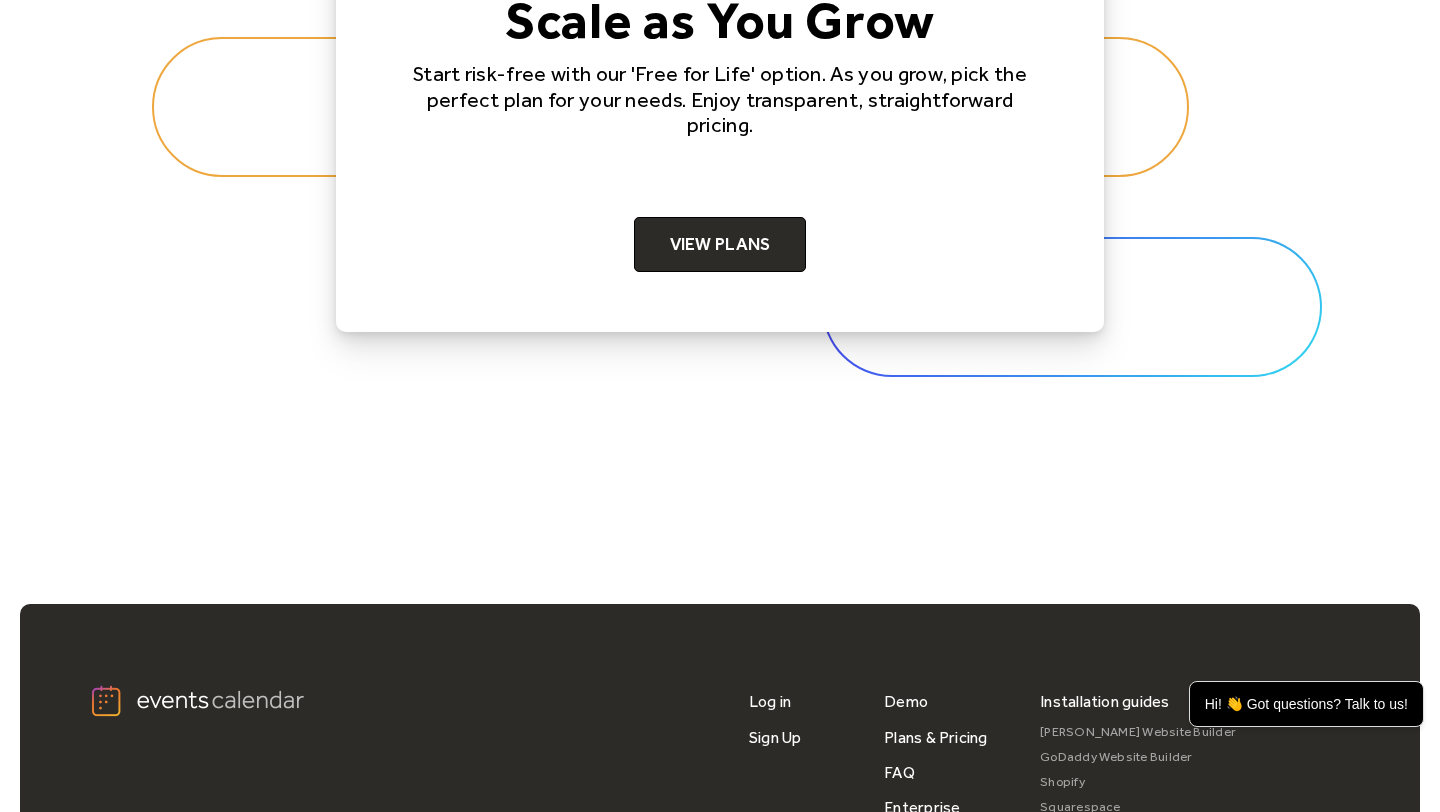 scroll, scrollTop: 6648, scrollLeft: 0, axis: vertical 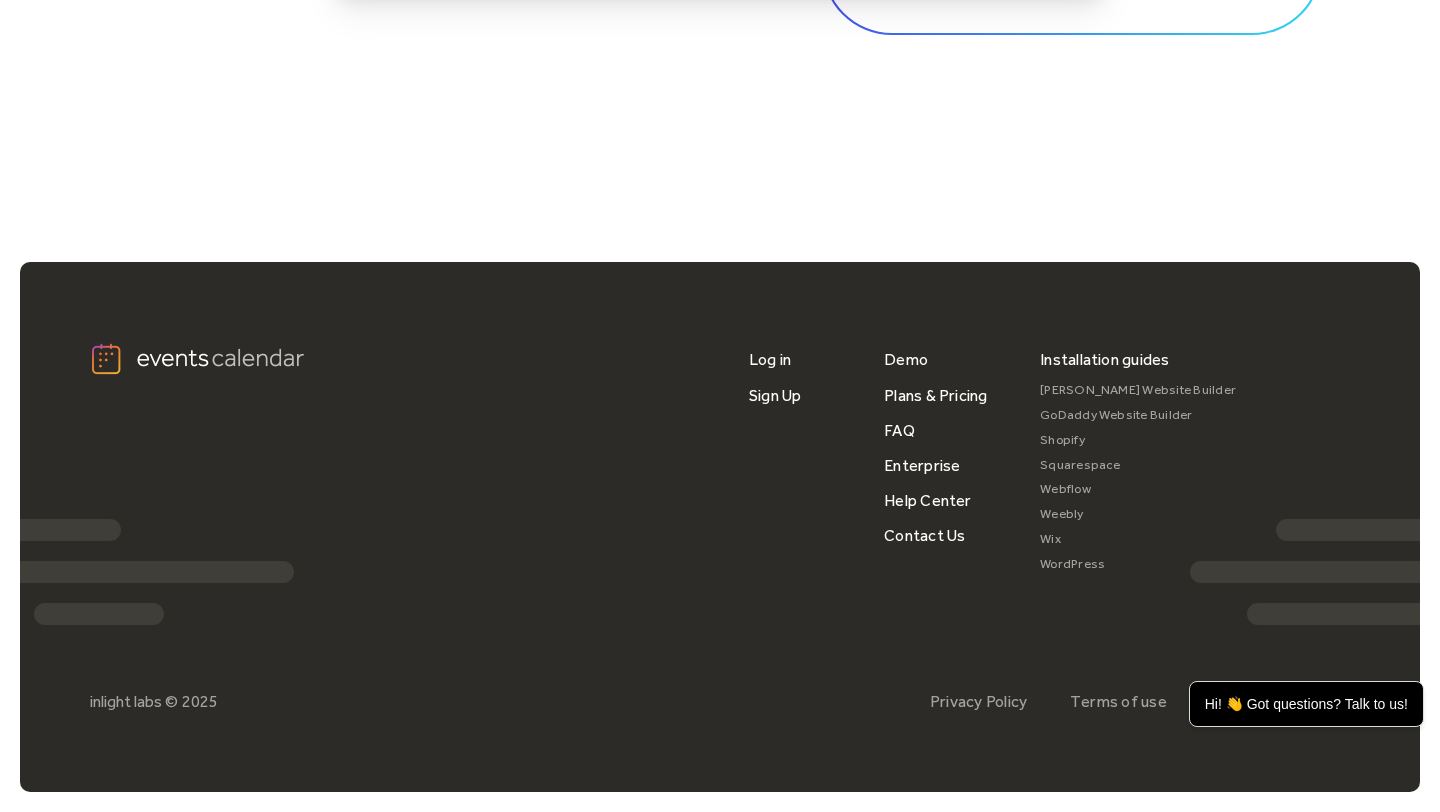 click on "Squarespace" at bounding box center (1138, 465) 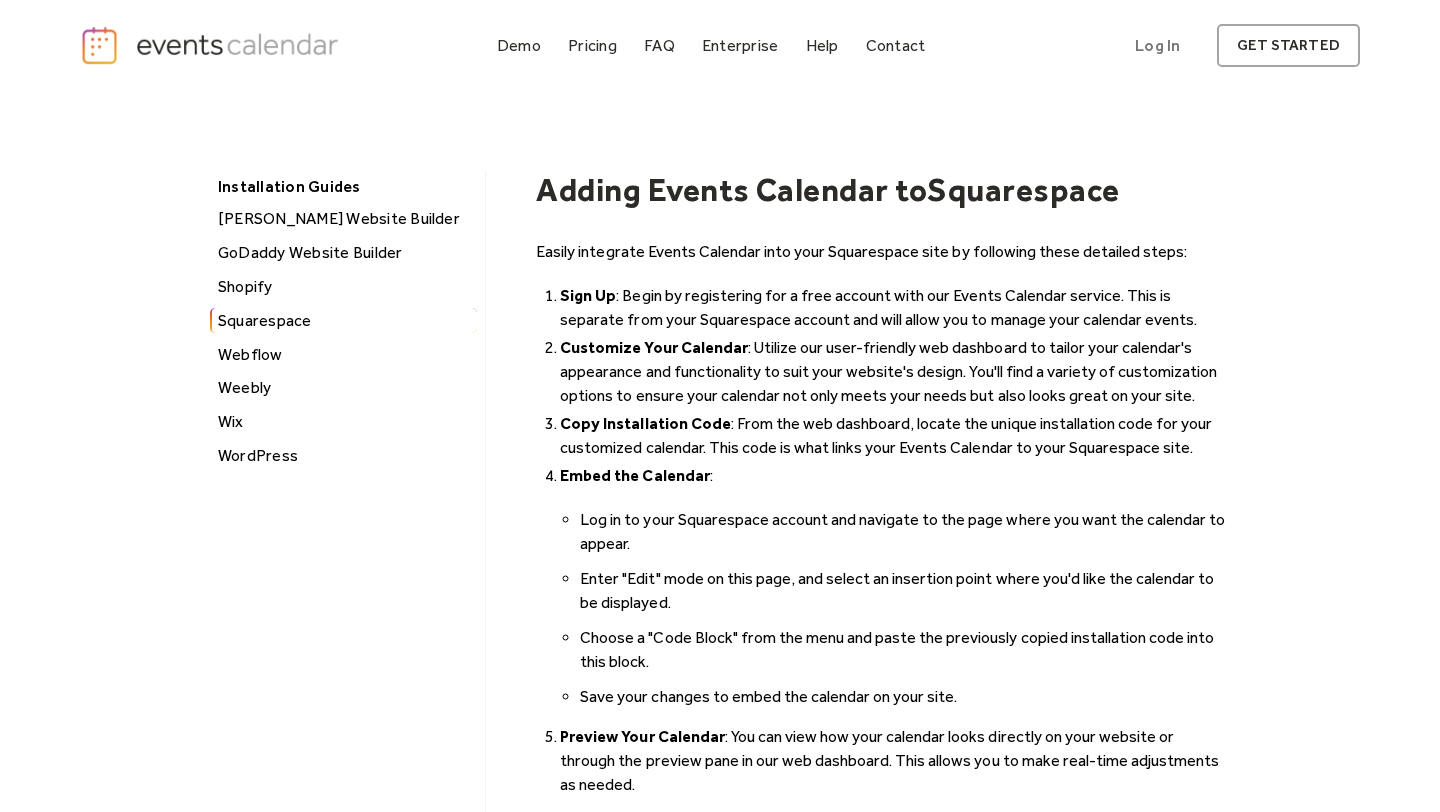 scroll, scrollTop: 2, scrollLeft: 0, axis: vertical 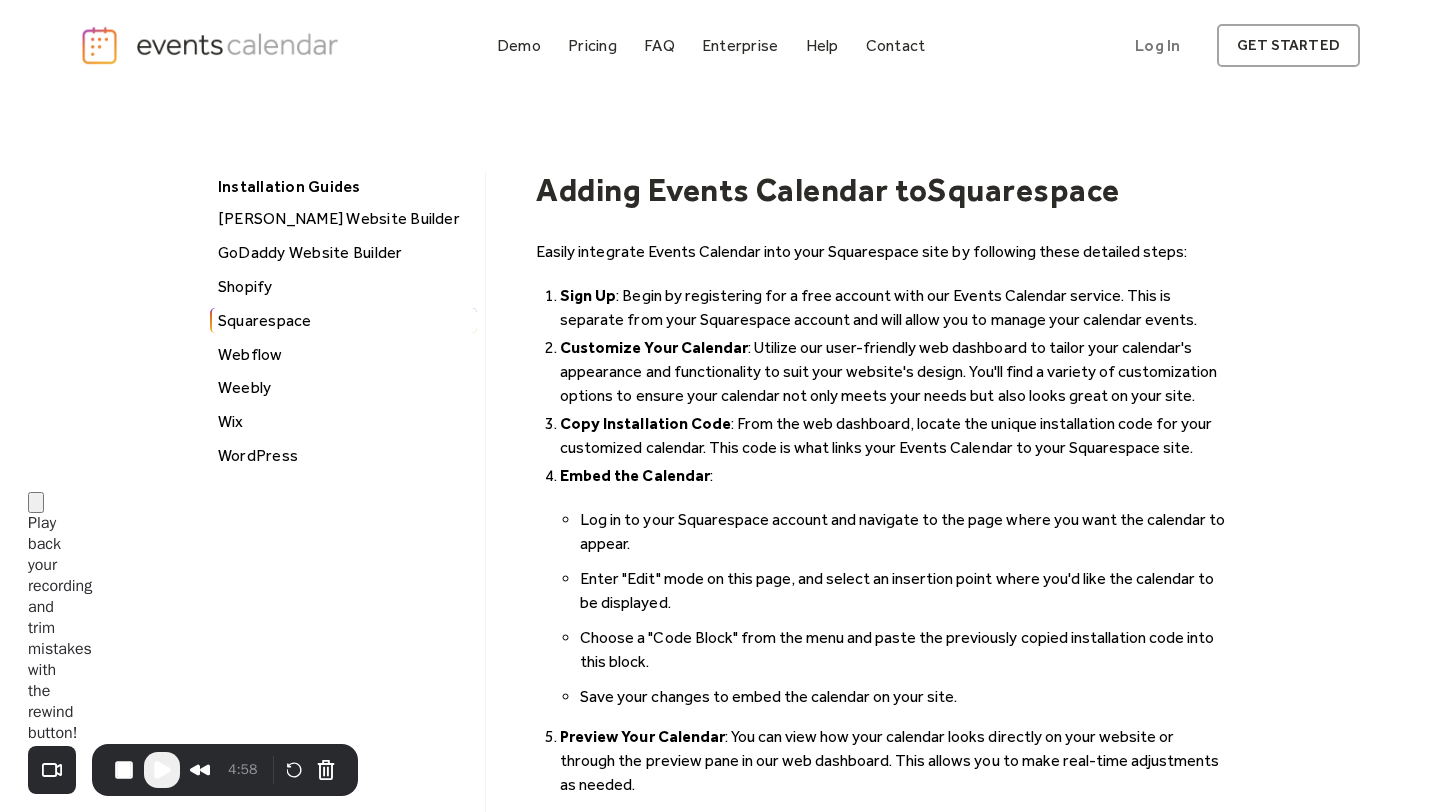 click at bounding box center (8, 2331) 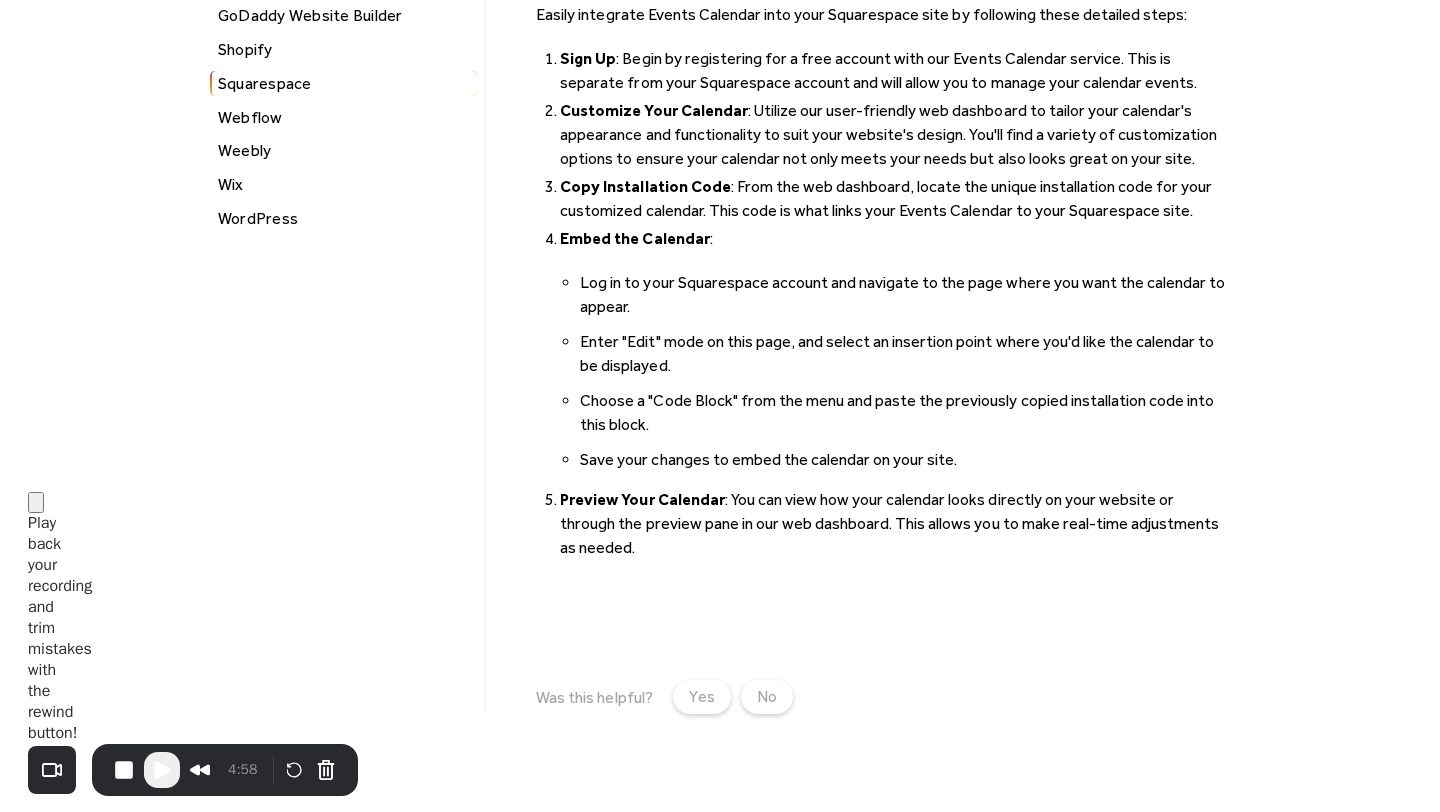 scroll, scrollTop: 0, scrollLeft: 0, axis: both 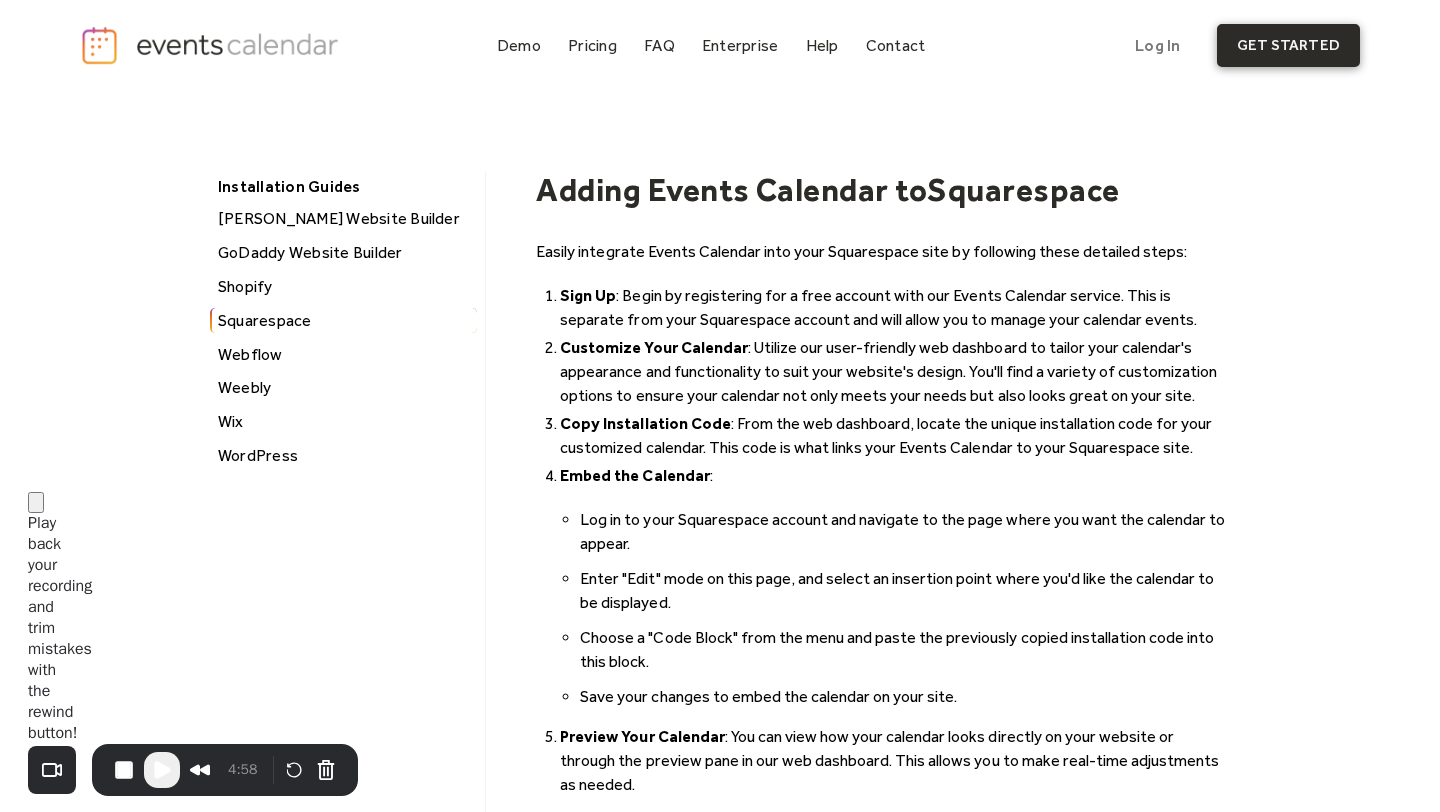 click on "get started" at bounding box center (1288, 45) 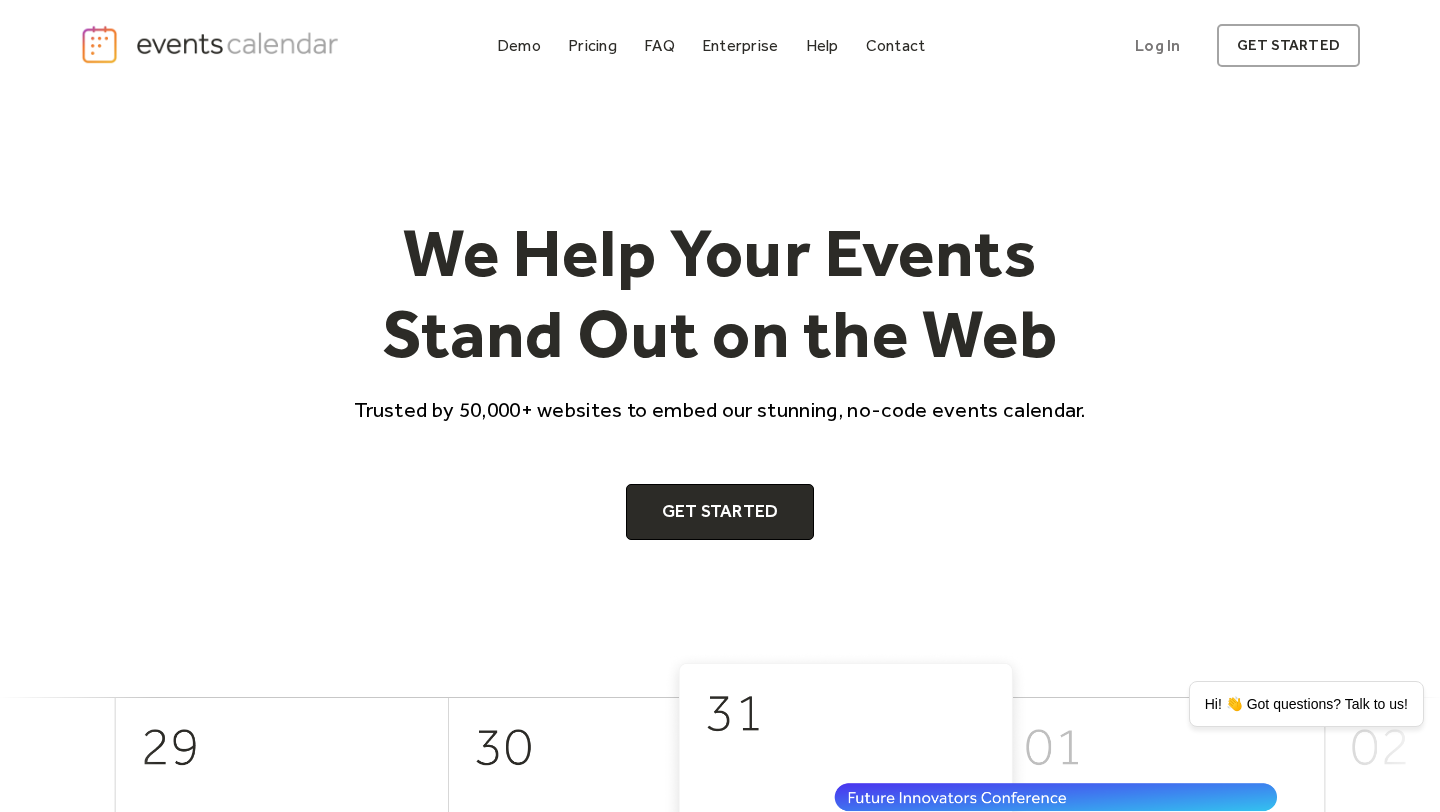 scroll, scrollTop: 982, scrollLeft: 0, axis: vertical 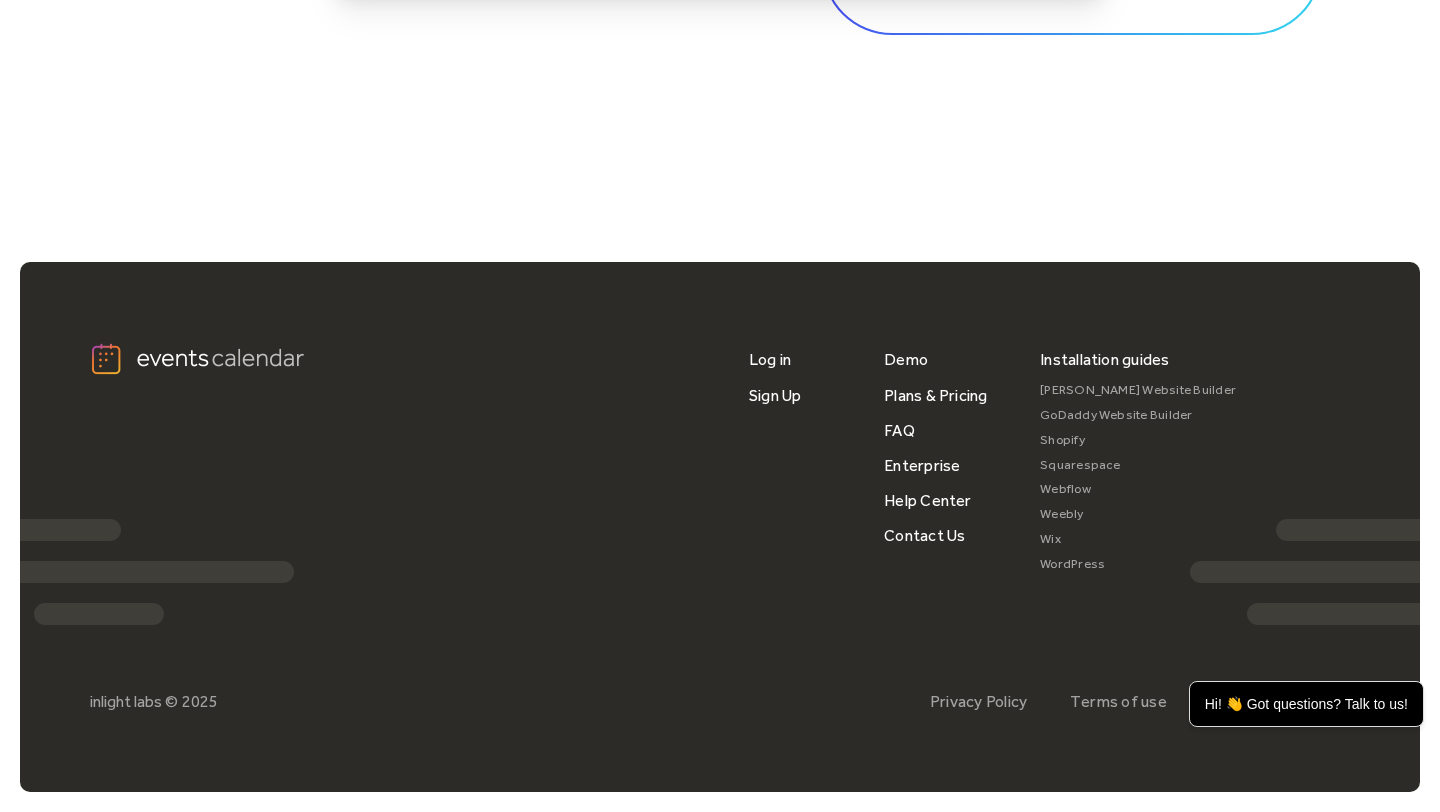 click on "Squarespace" at bounding box center (1138, 465) 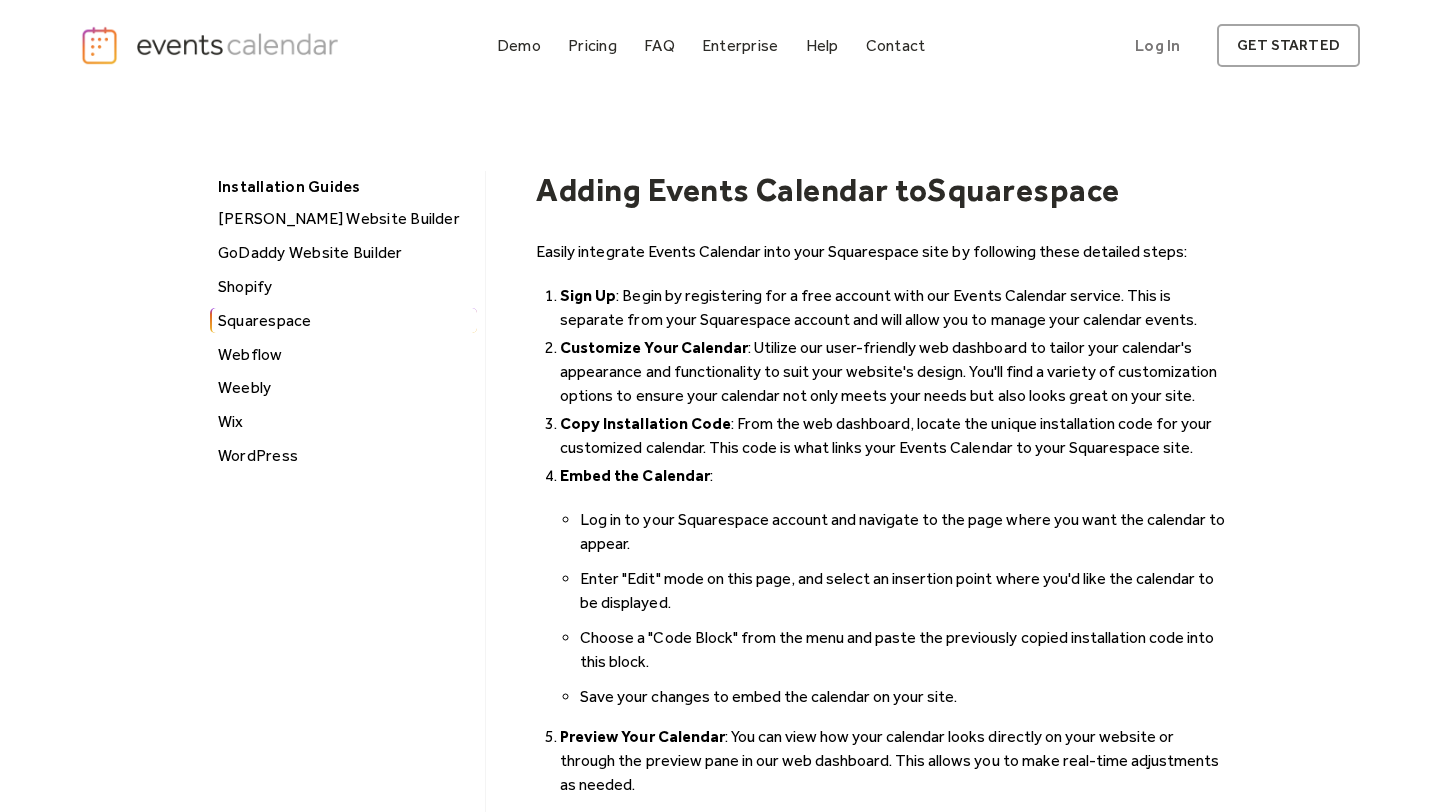 scroll, scrollTop: 0, scrollLeft: 0, axis: both 